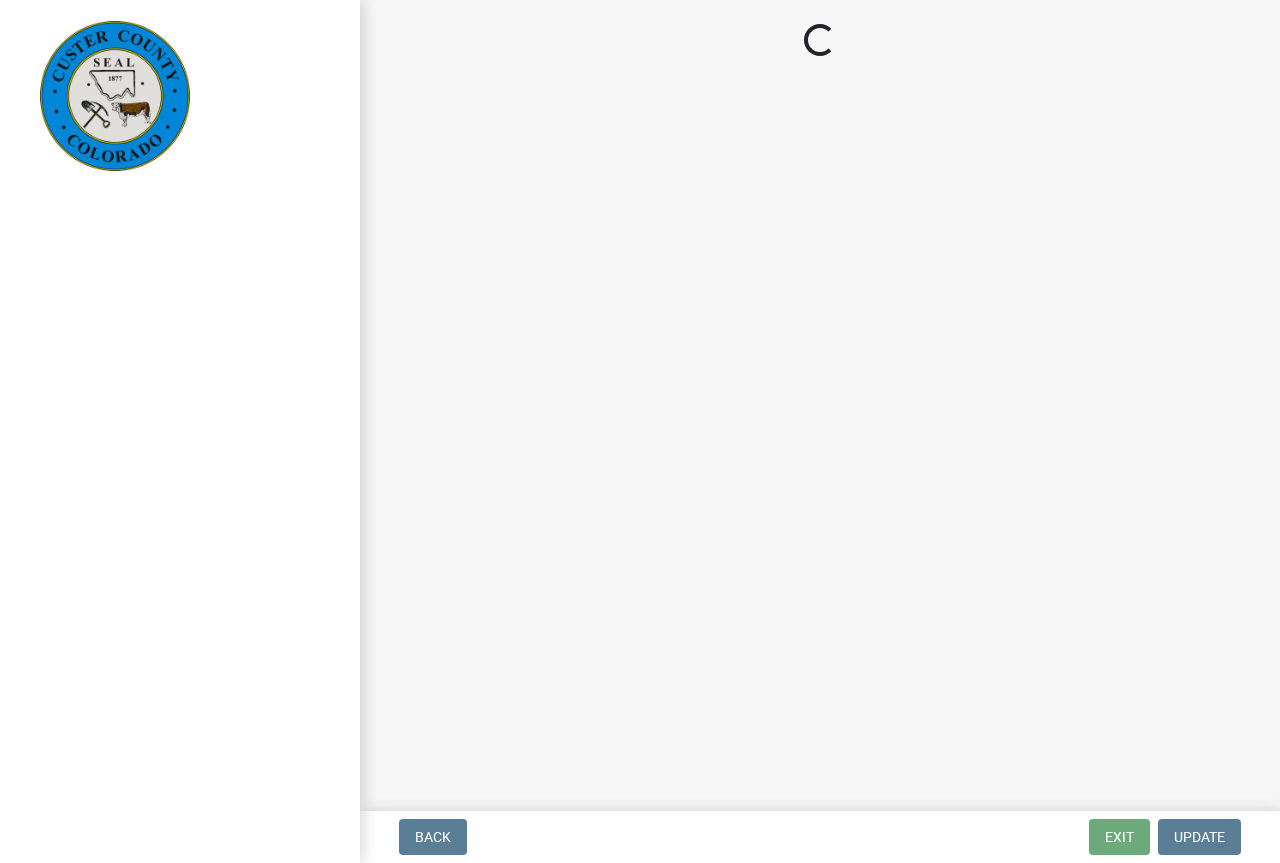 scroll, scrollTop: 0, scrollLeft: 0, axis: both 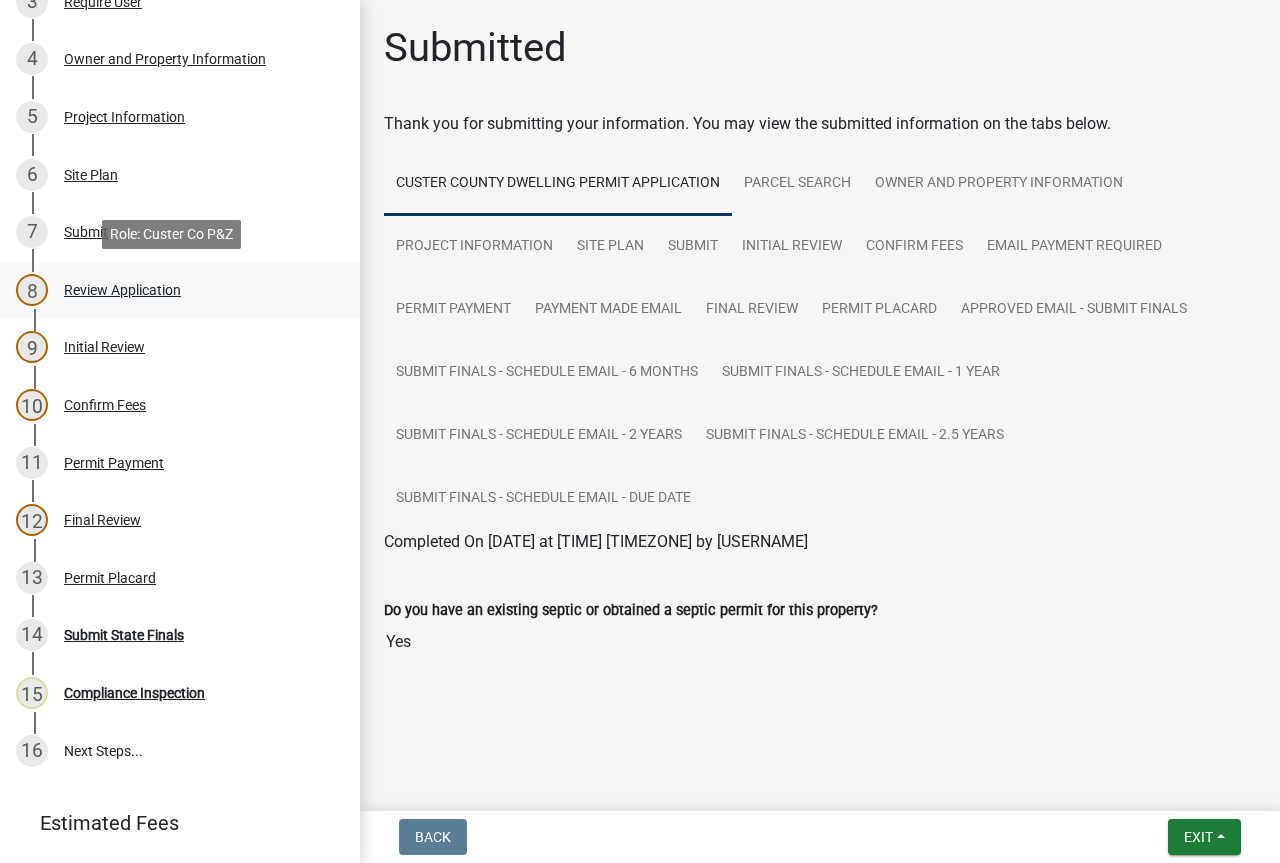 click on "Review Application" at bounding box center (122, 290) 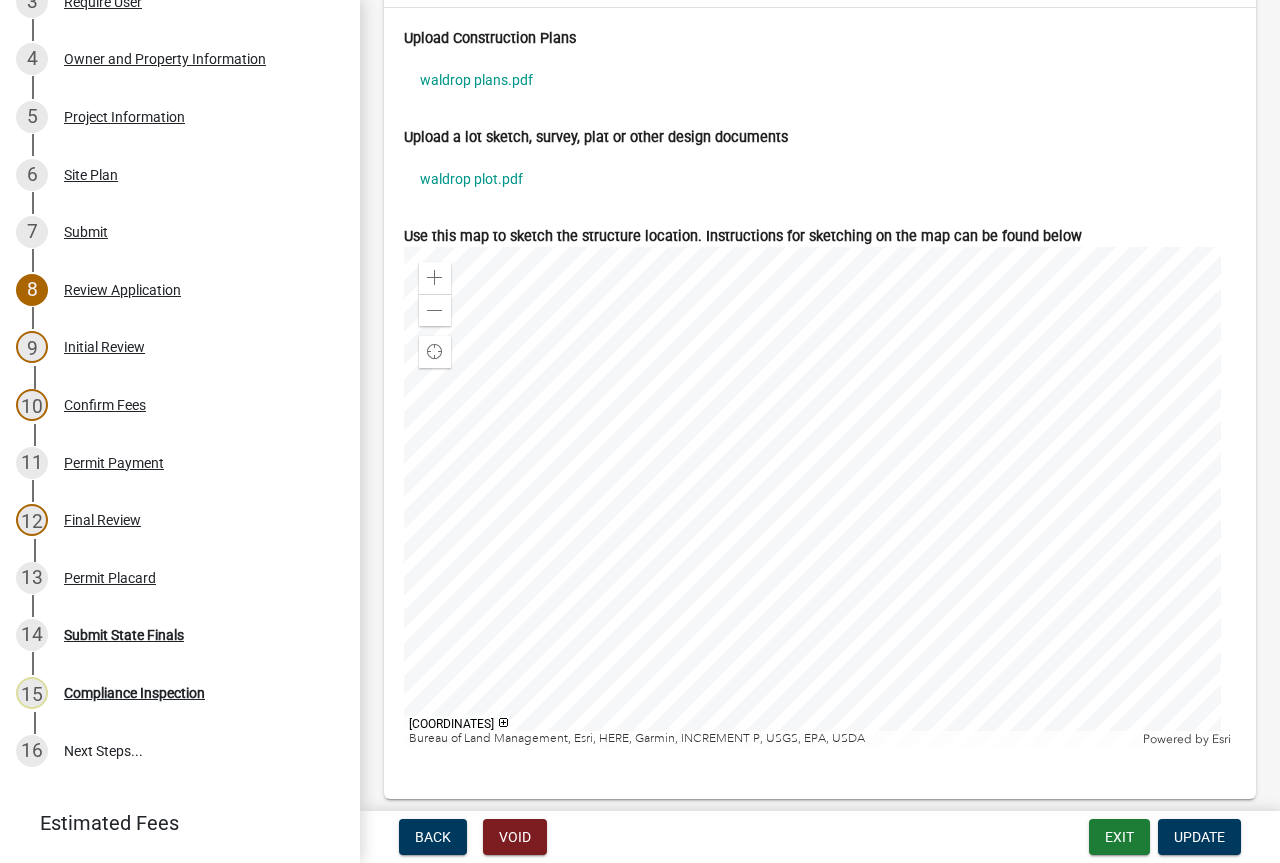 scroll, scrollTop: 6700, scrollLeft: 0, axis: vertical 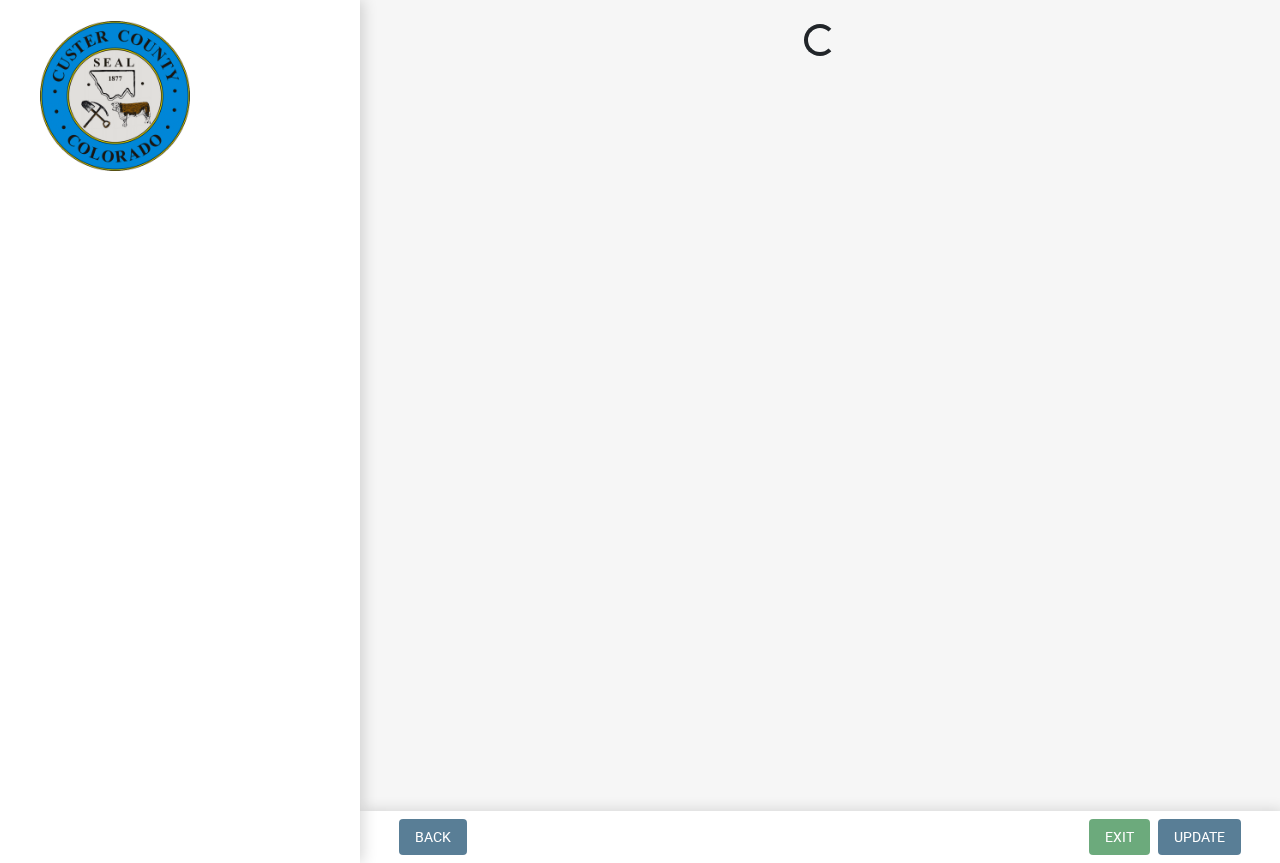select on "cd09b013-b94f-4524-a046-a3f04ce1867e" 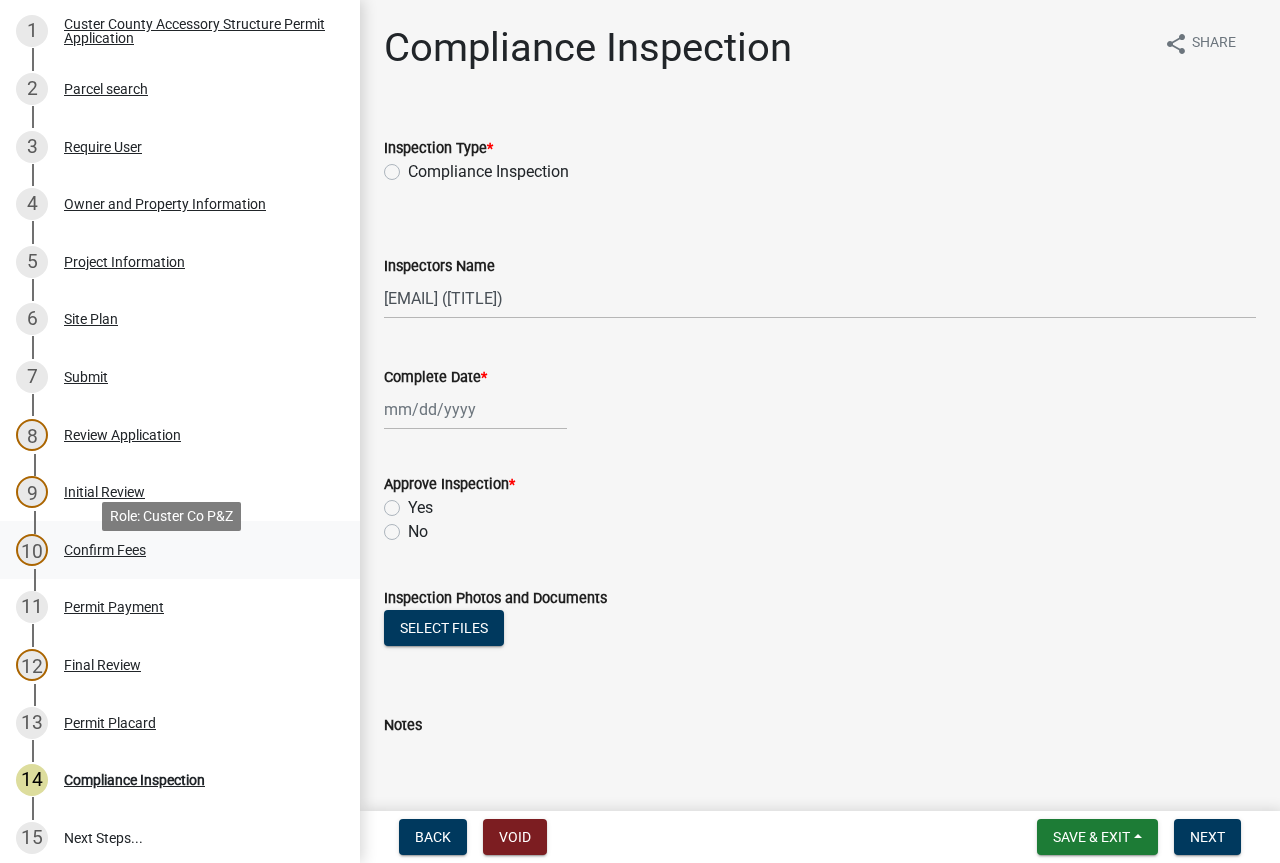 scroll, scrollTop: 400, scrollLeft: 0, axis: vertical 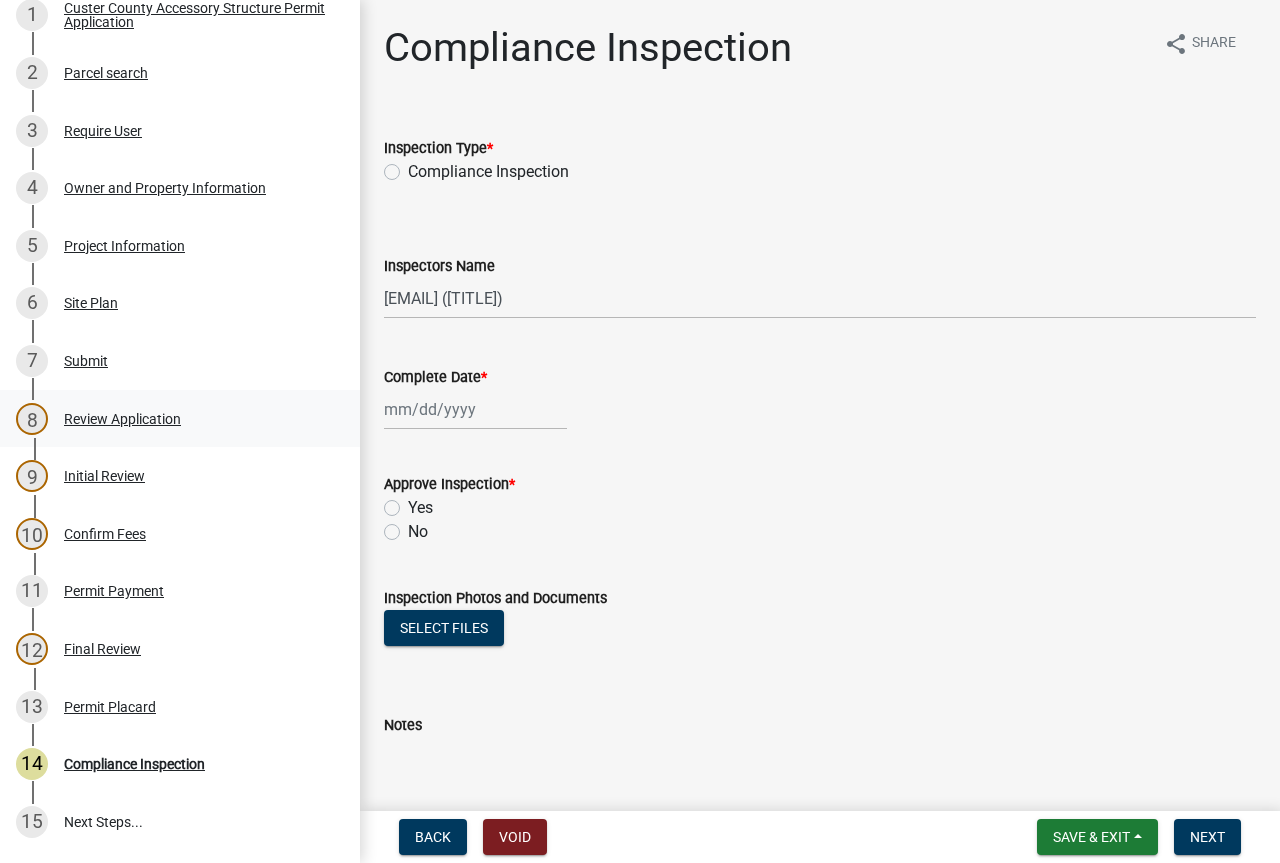 click on "Review Application" at bounding box center [122, 419] 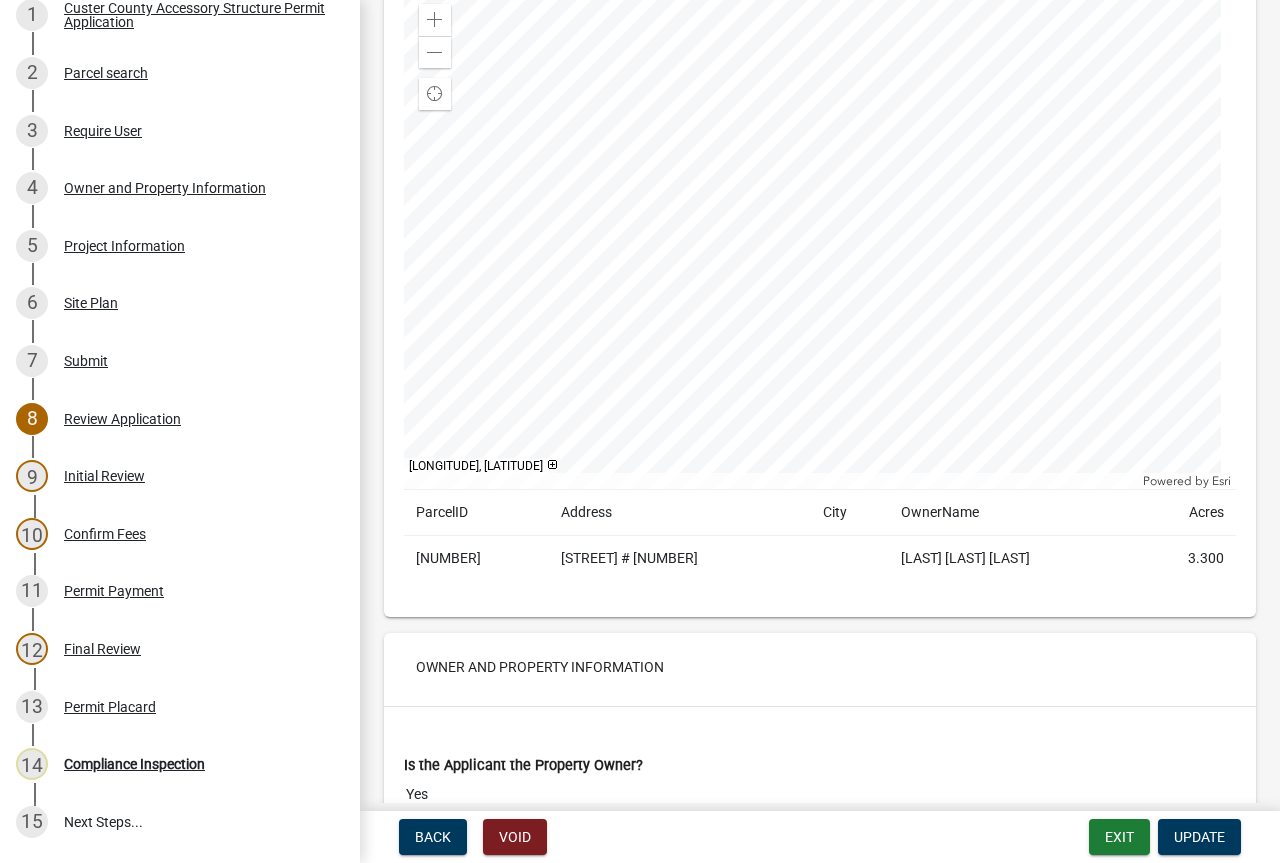 scroll, scrollTop: 500, scrollLeft: 0, axis: vertical 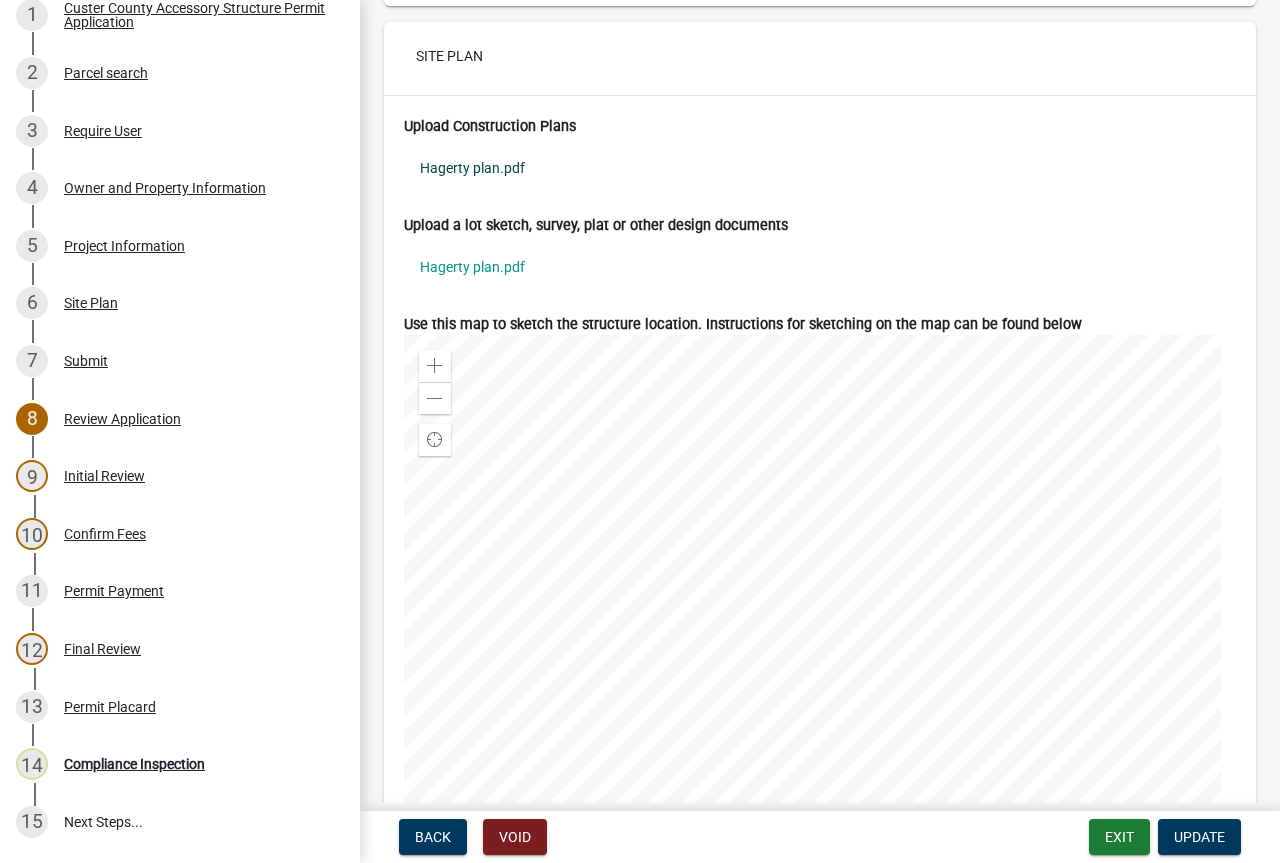 click on "Hagerty plan.pdf" 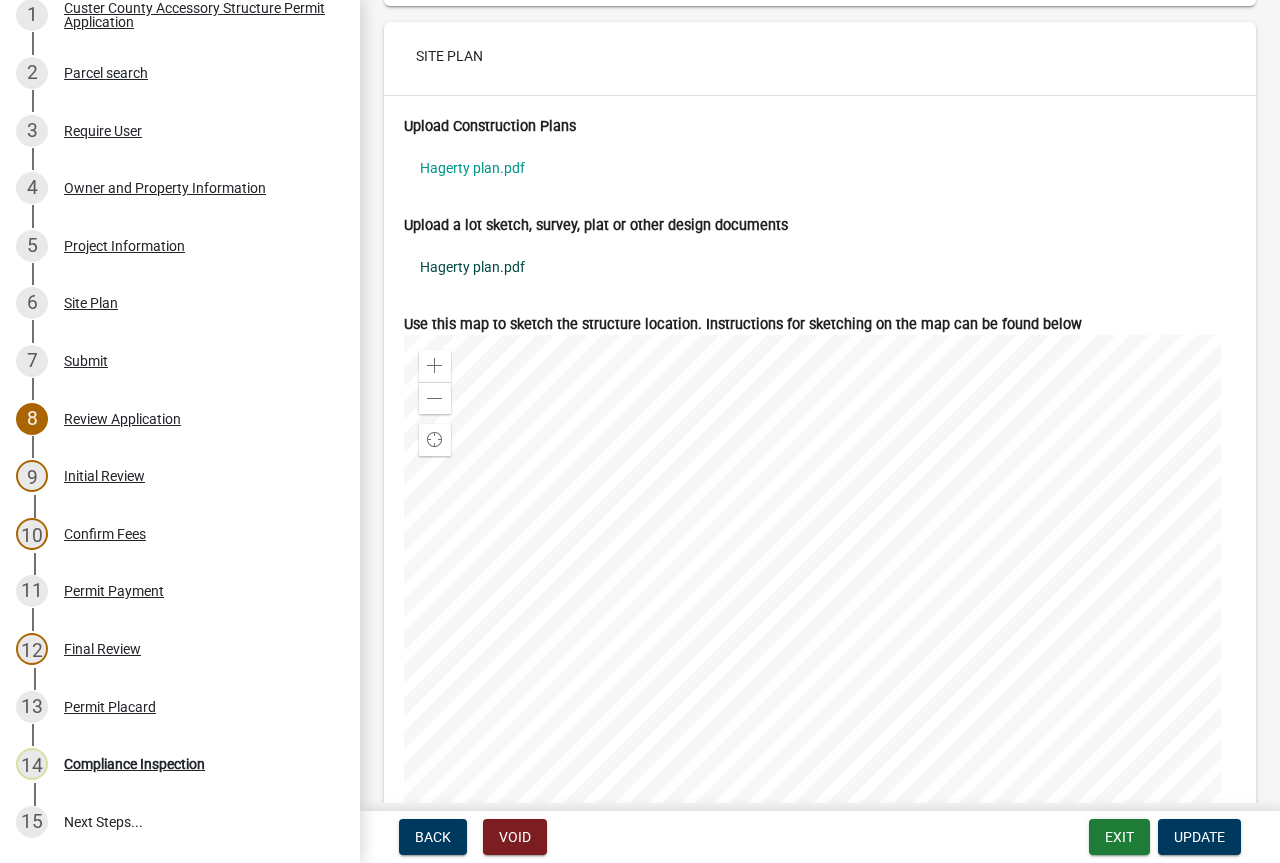 click on "Hagerty plan.pdf" 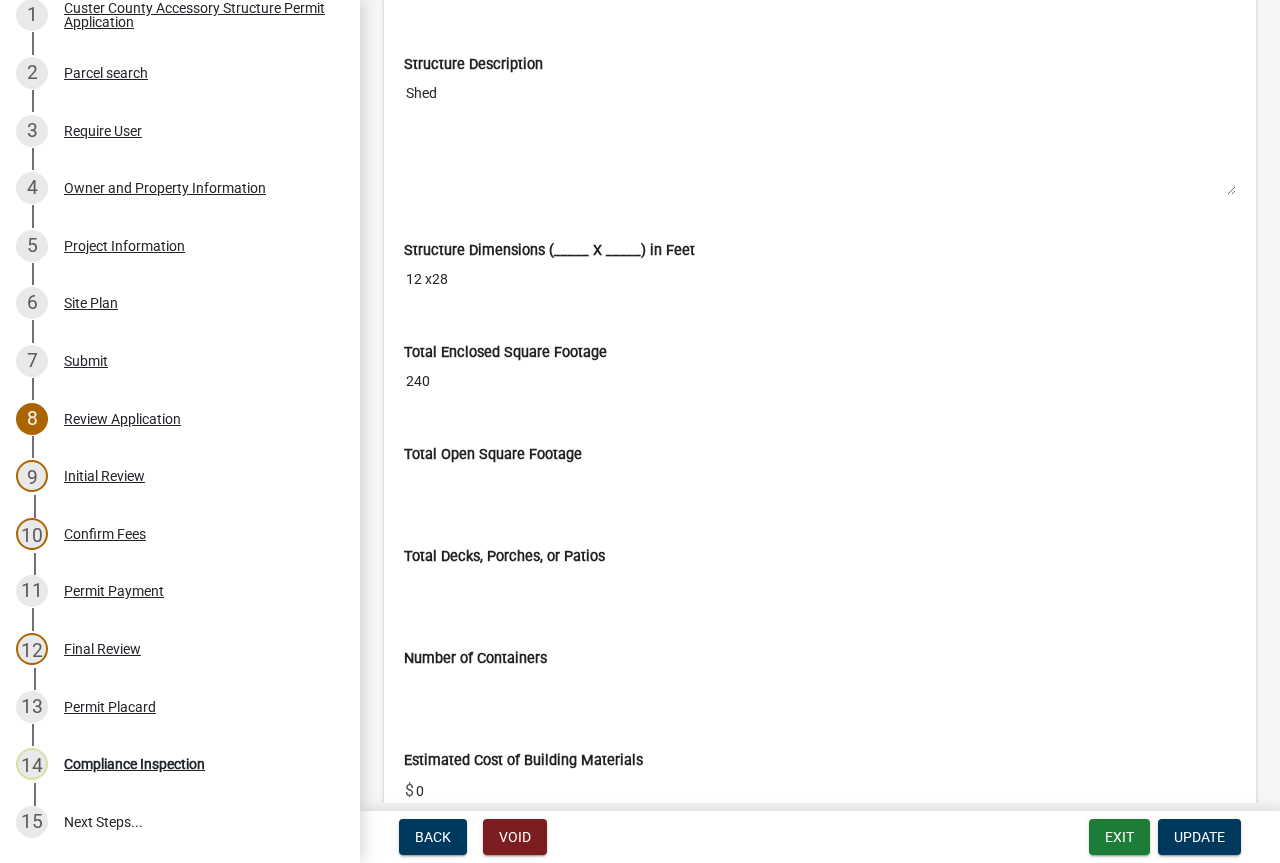 scroll, scrollTop: 3179, scrollLeft: 0, axis: vertical 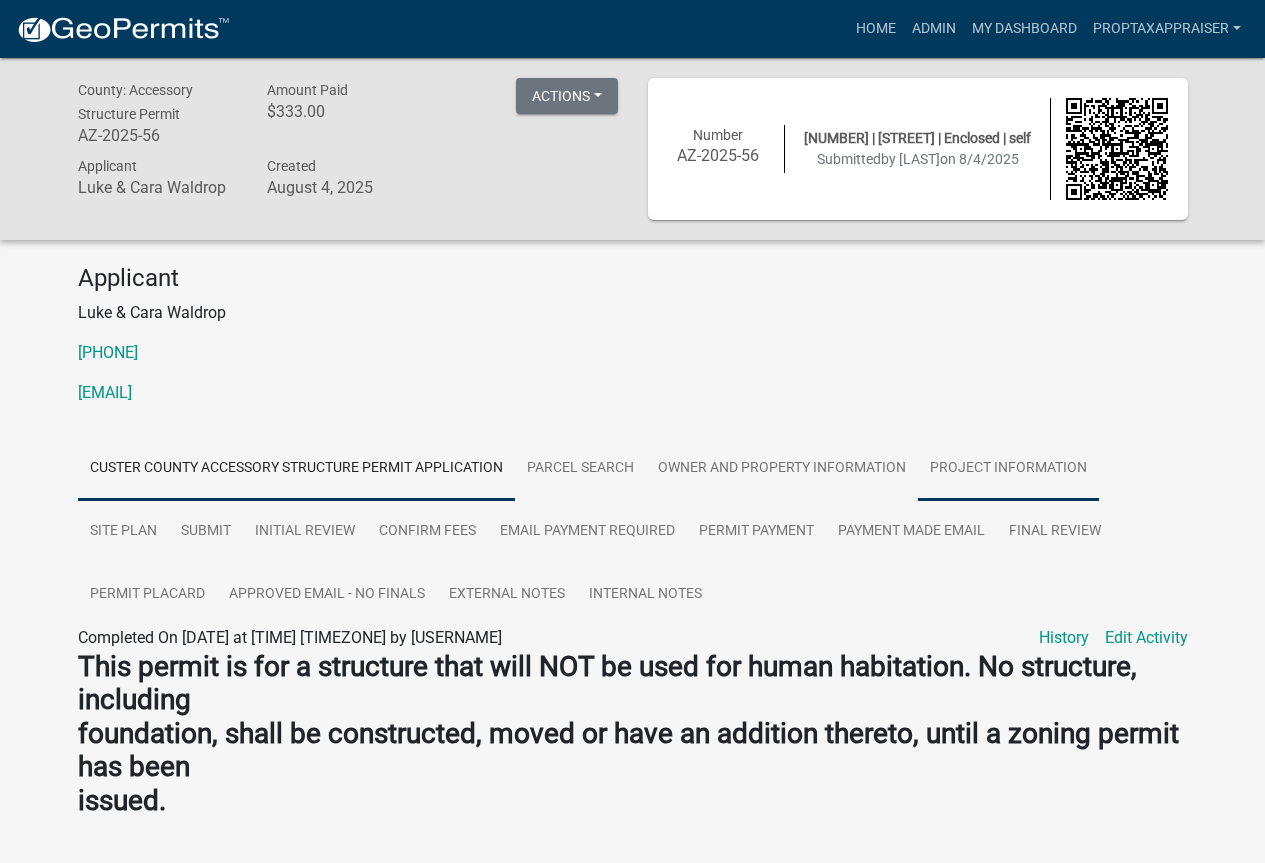 click on "Project Information" at bounding box center (1008, 469) 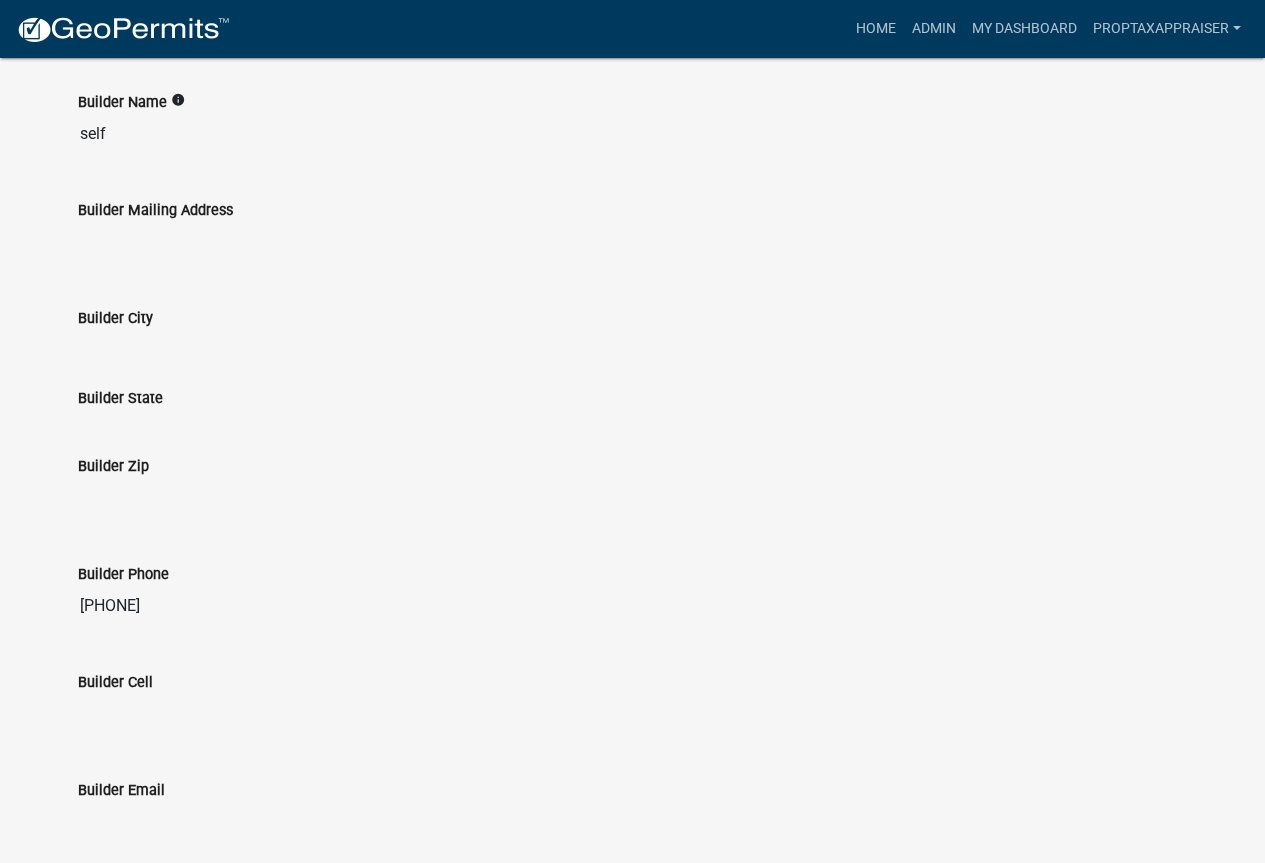 scroll, scrollTop: 1595, scrollLeft: 0, axis: vertical 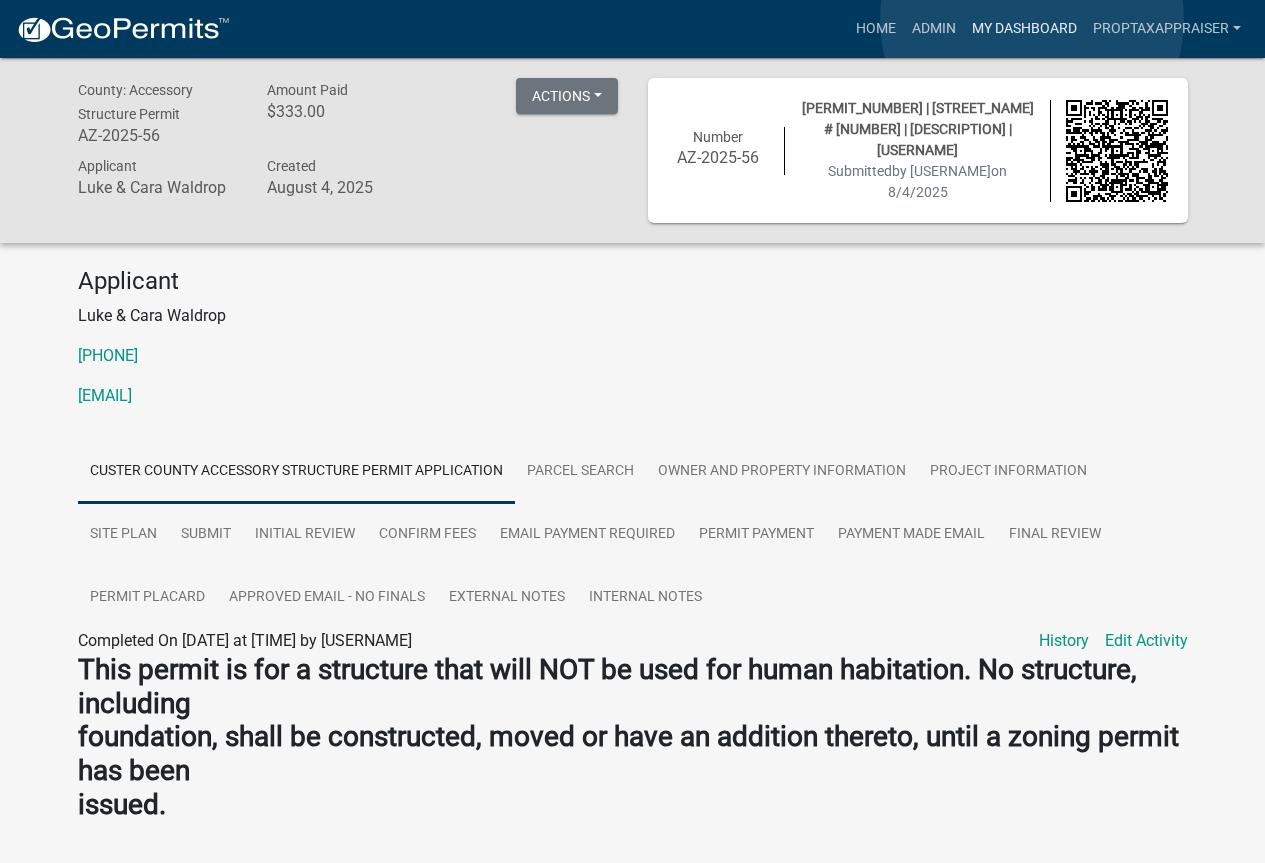 click on "My Dashboard" at bounding box center (1024, 29) 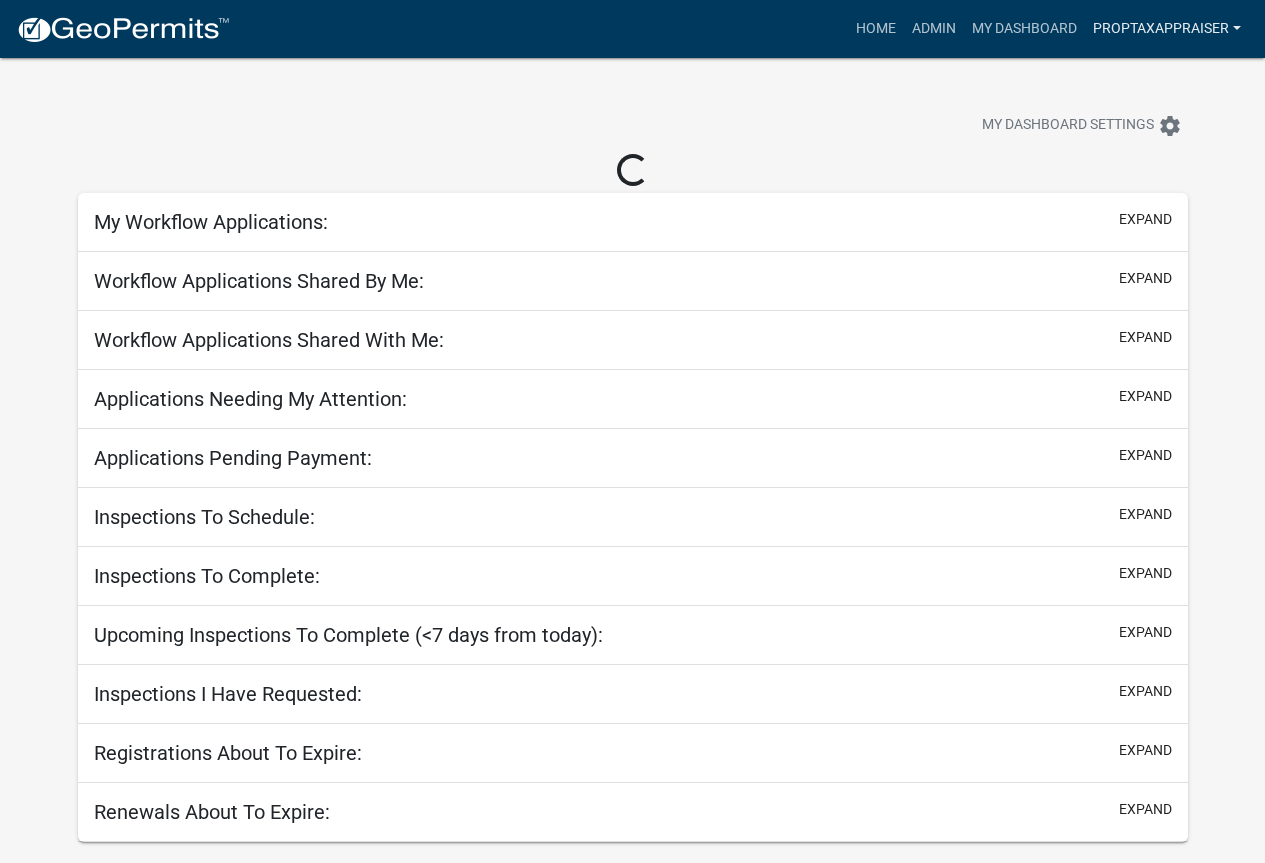 click on "PropTaxAppraiser" at bounding box center [1167, 29] 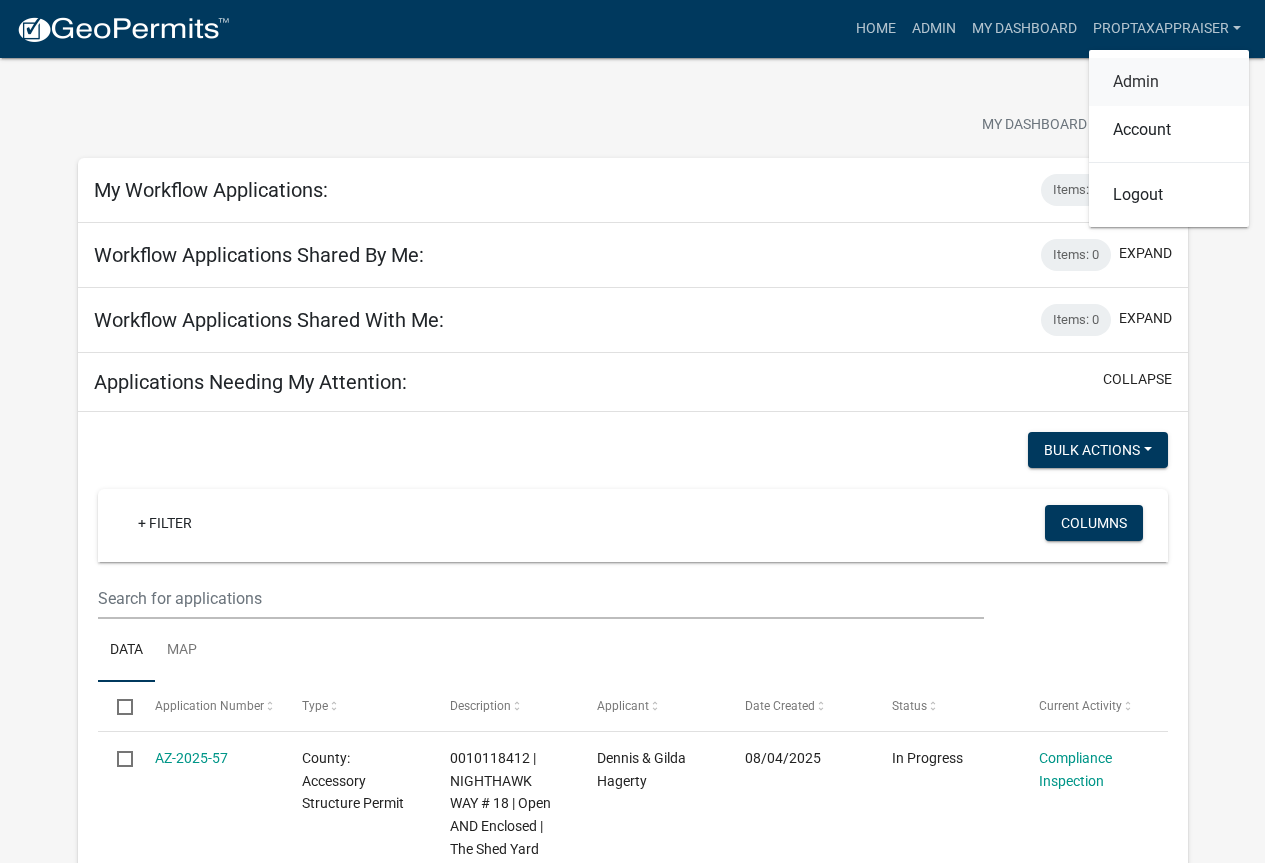 click on "Admin" at bounding box center [1169, 82] 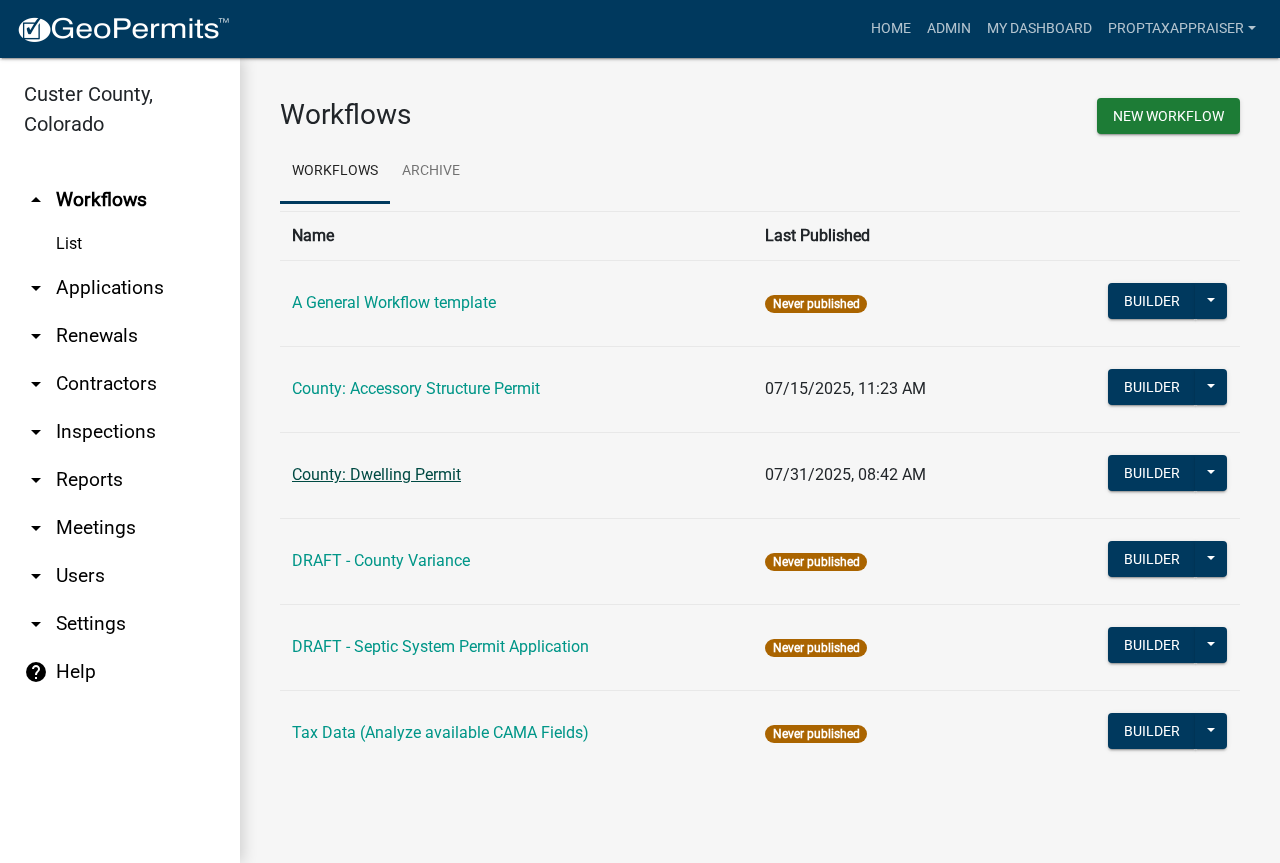 click on "County: Dwelling Permit" at bounding box center (376, 474) 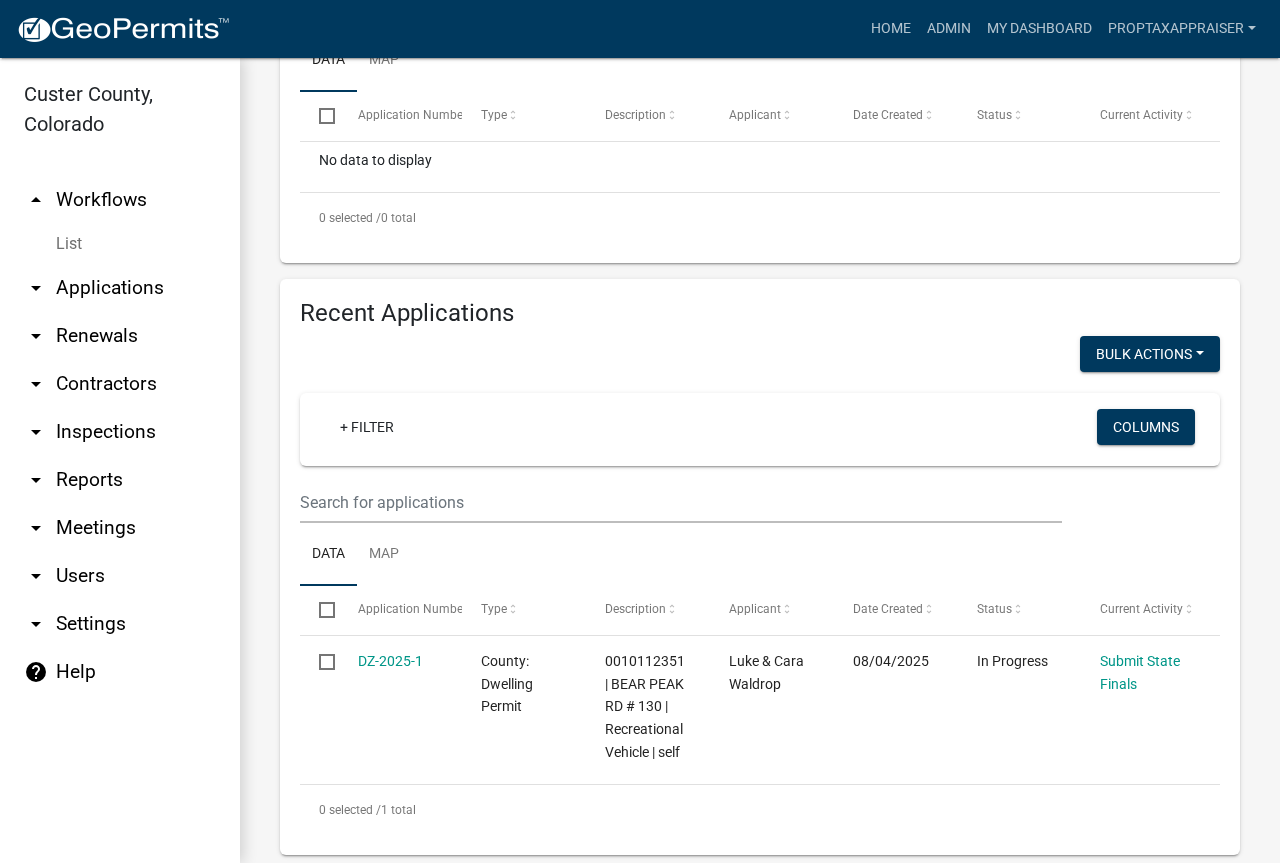 scroll, scrollTop: 600, scrollLeft: 0, axis: vertical 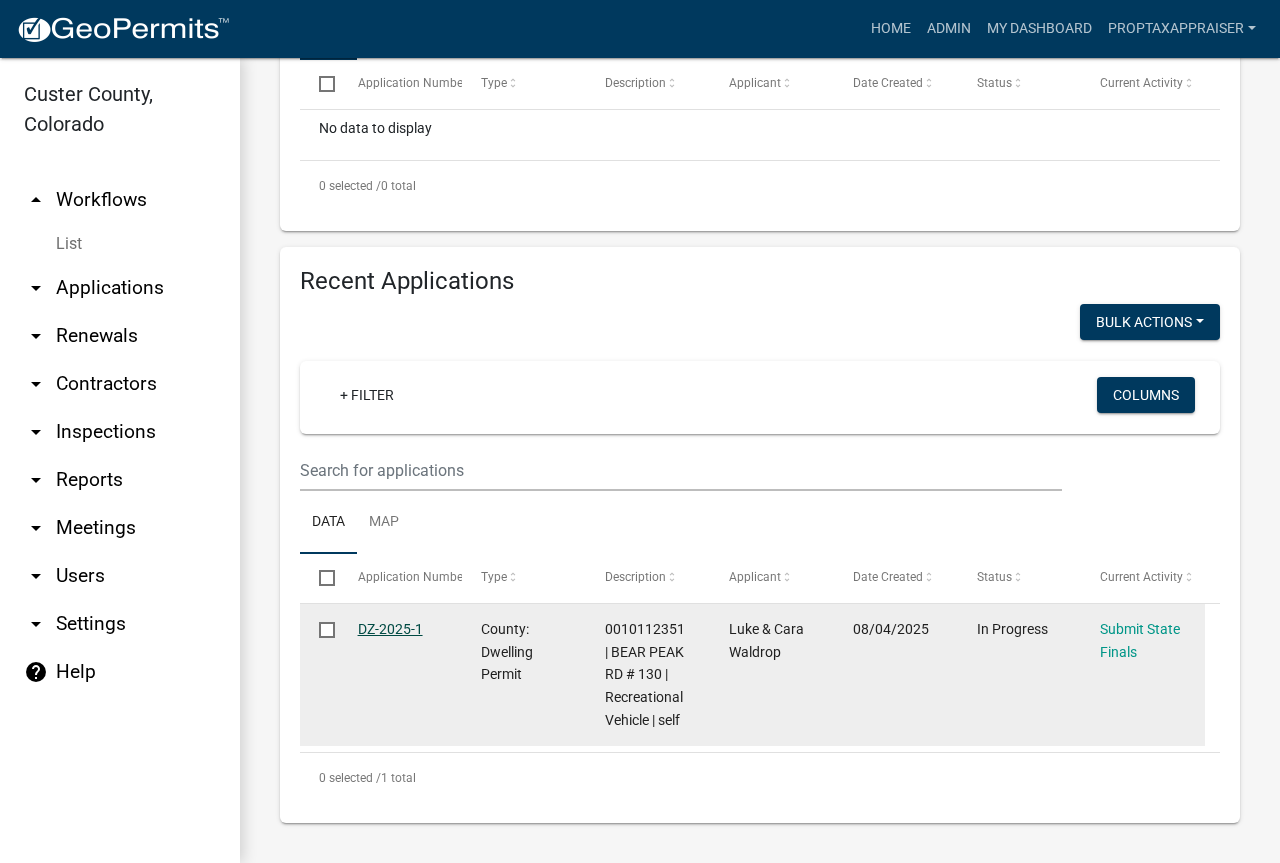 click on "DZ-2025-1" 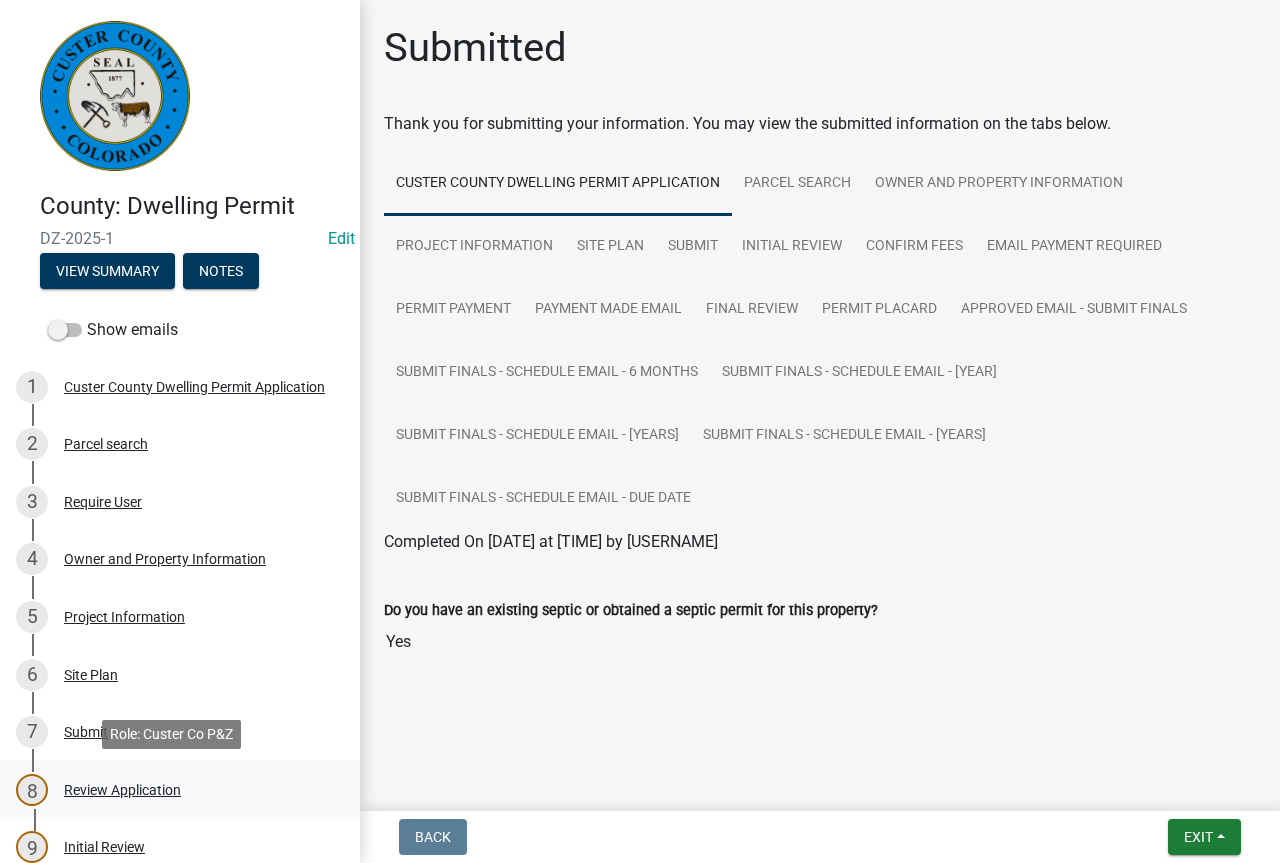click on "Review Application" at bounding box center [122, 790] 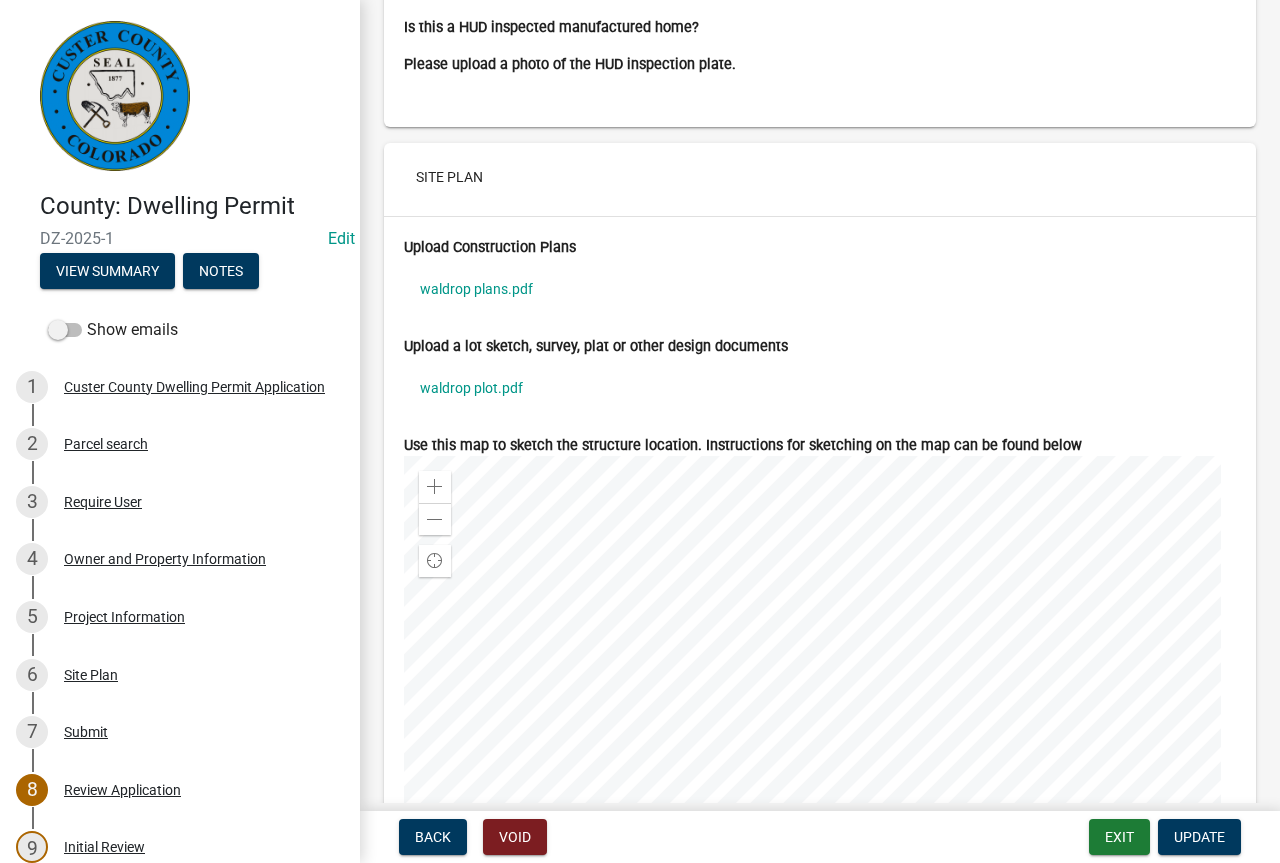 scroll, scrollTop: 6500, scrollLeft: 0, axis: vertical 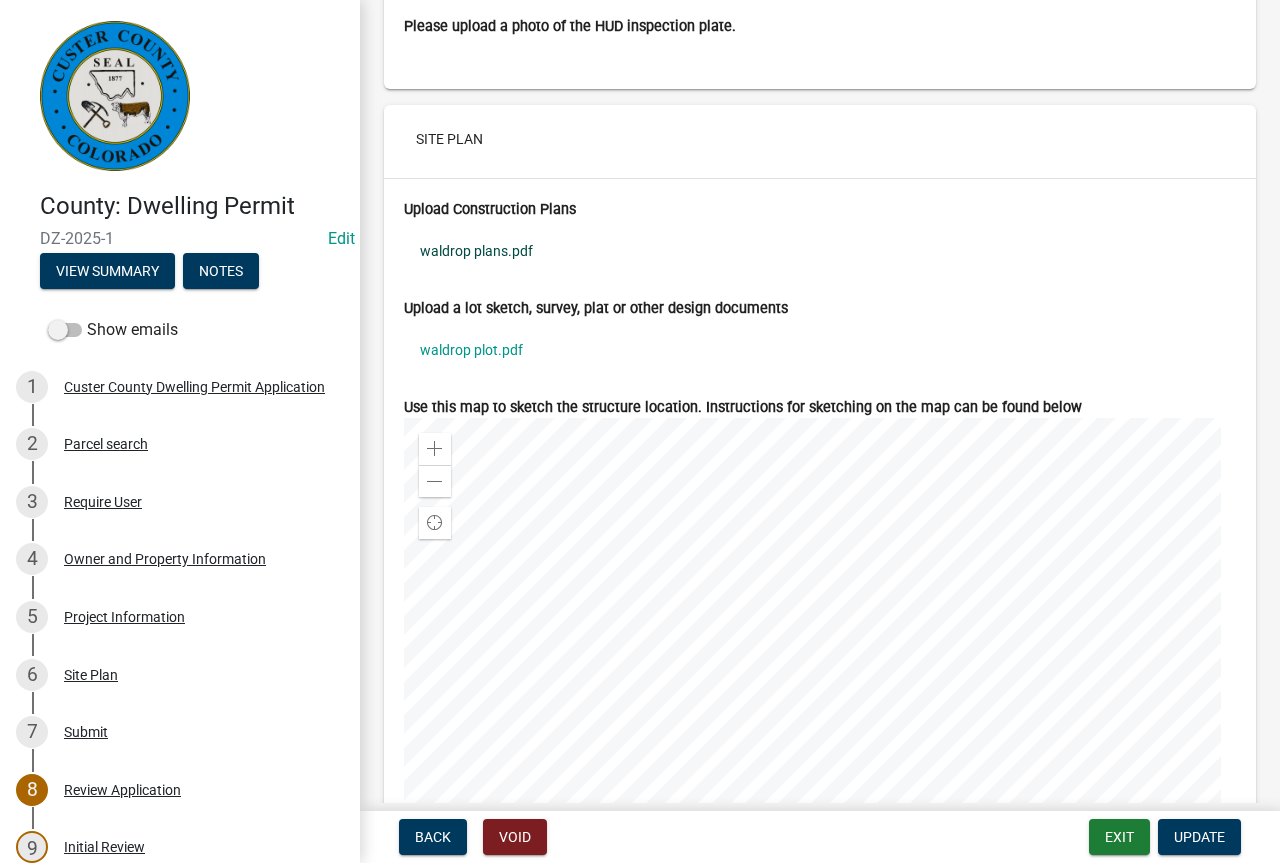 click on "waldrop plans.pdf" 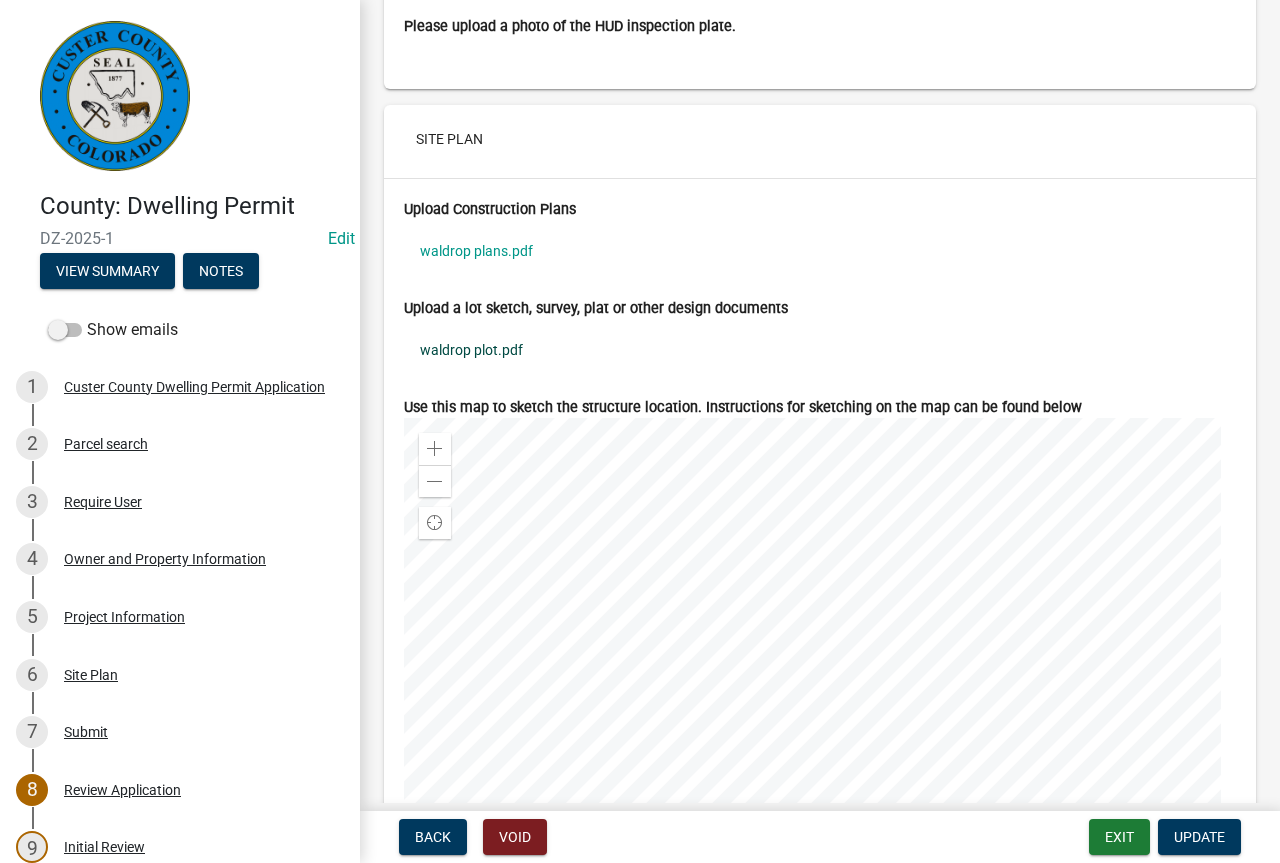 click on "waldrop plot.pdf" 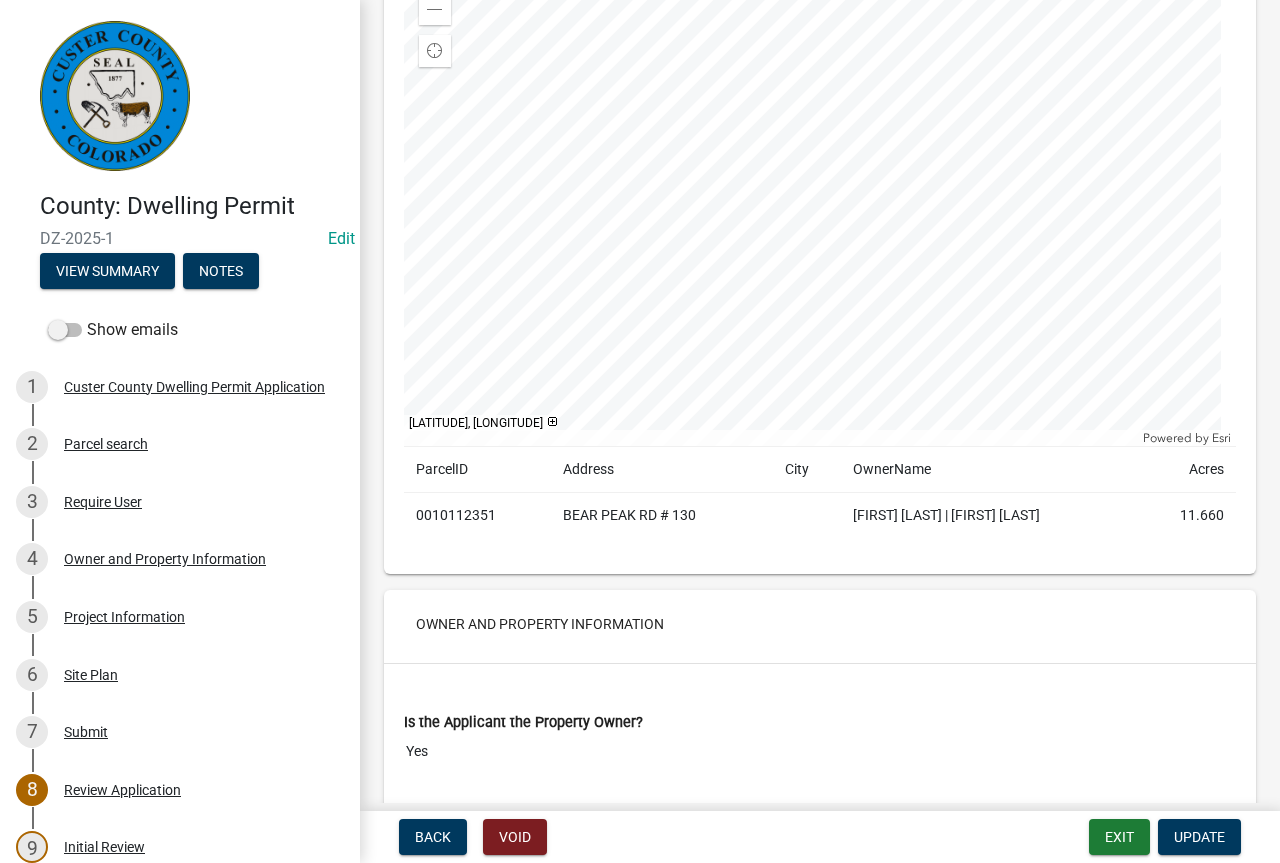 scroll, scrollTop: 483, scrollLeft: 0, axis: vertical 